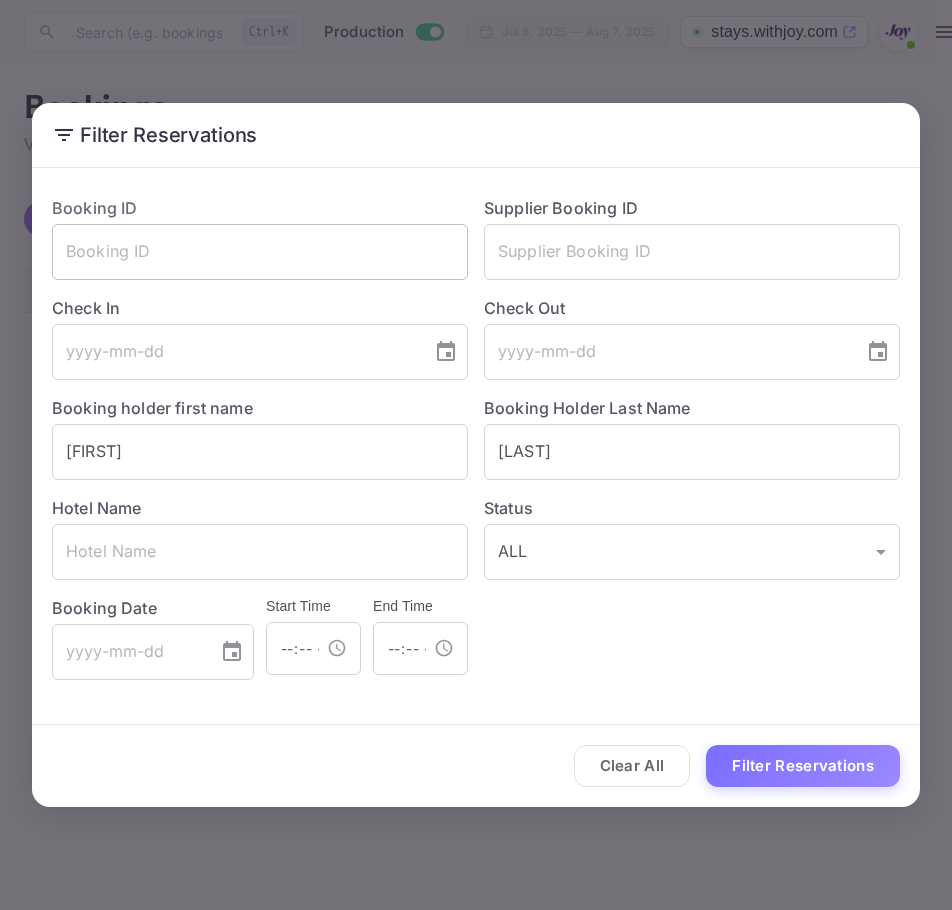 scroll, scrollTop: 0, scrollLeft: 0, axis: both 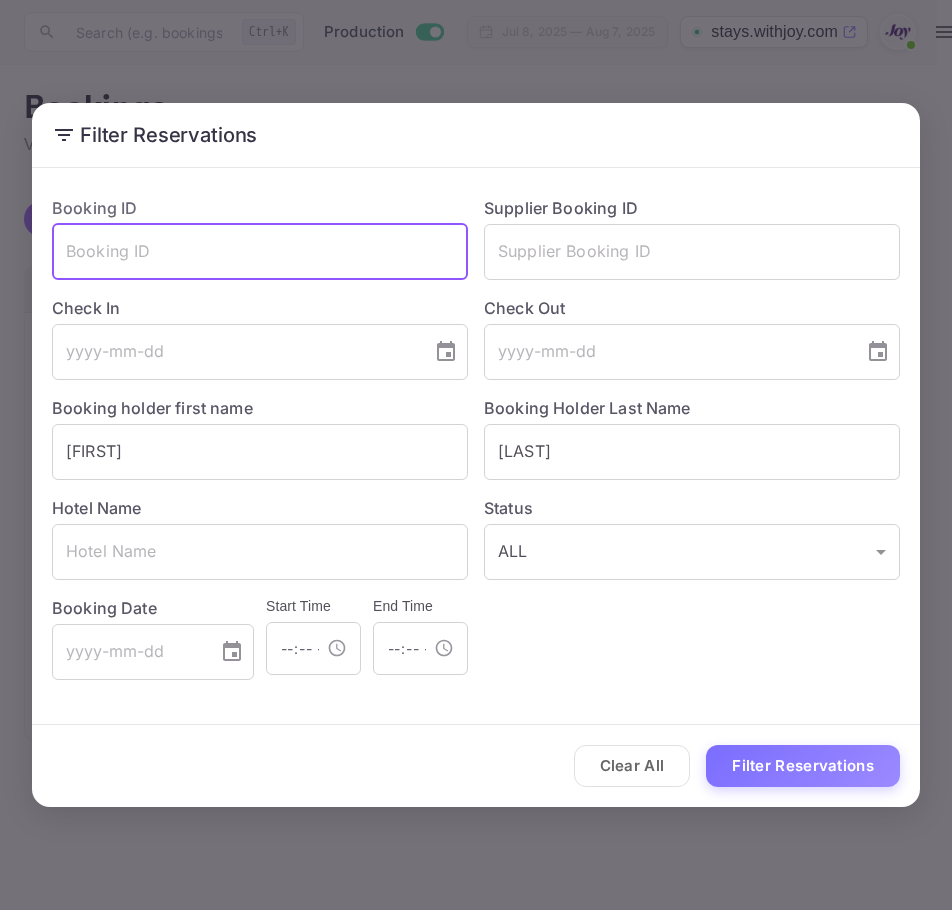click at bounding box center [260, 252] 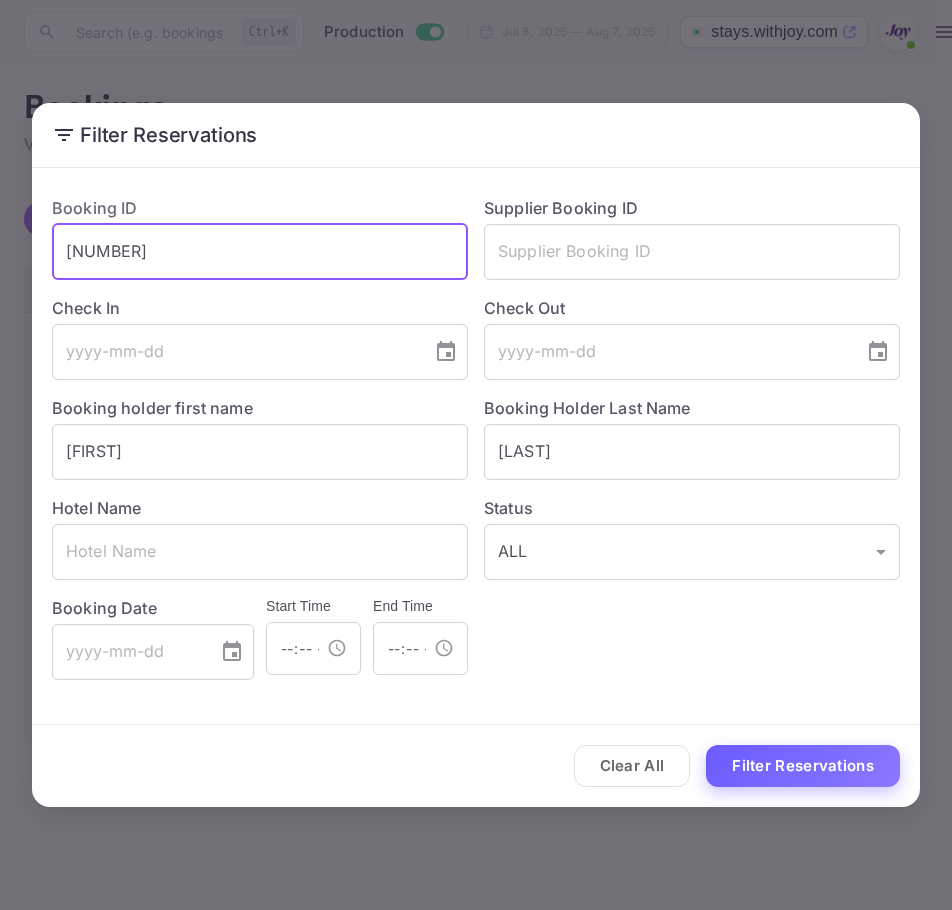 type on "8637266" 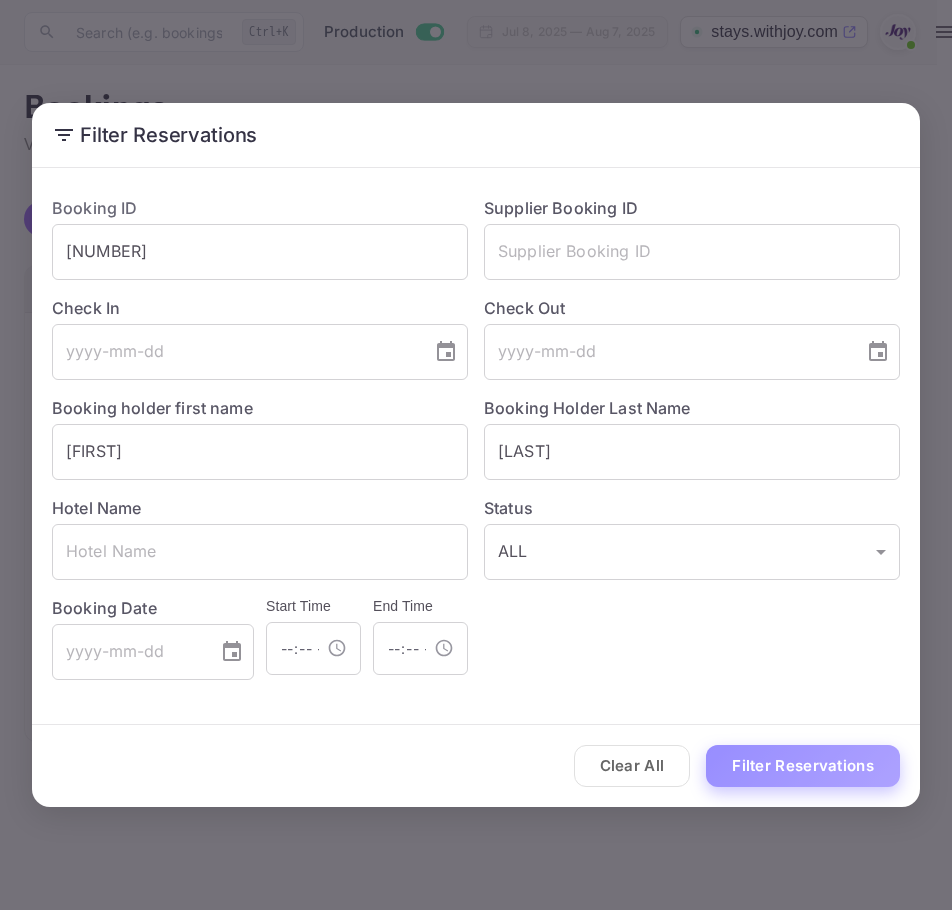 click on "Filter Reservations" at bounding box center (803, 766) 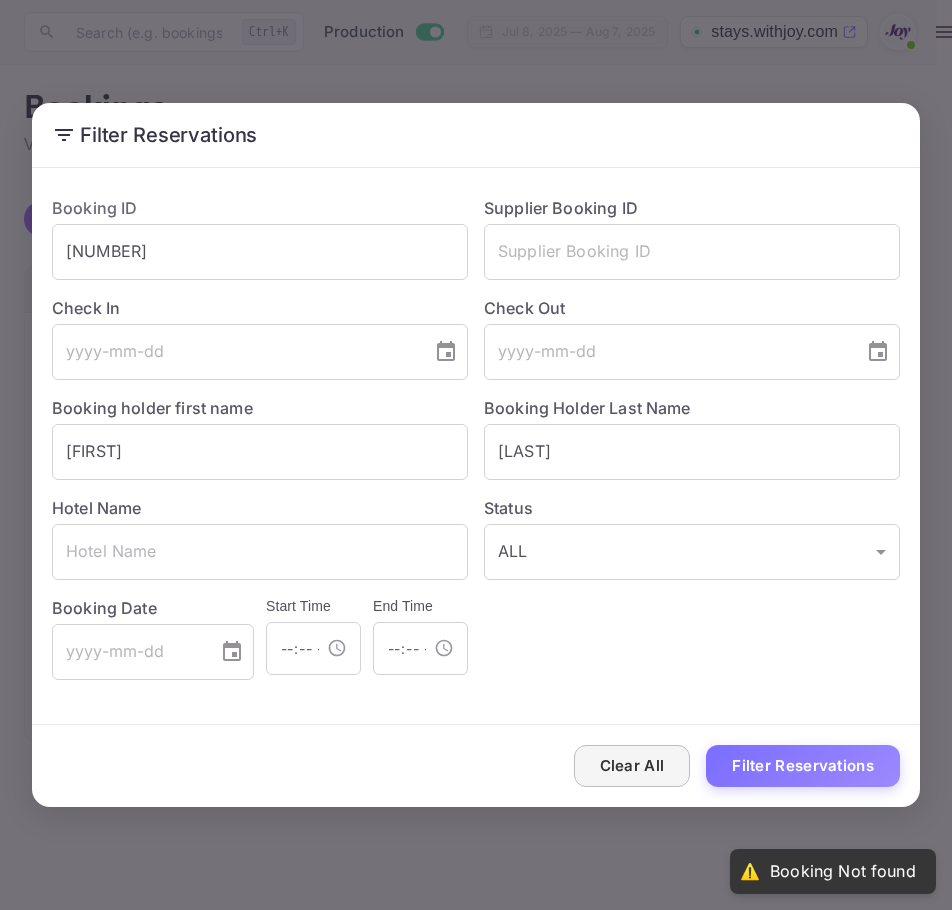 click on "Clear All" at bounding box center (632, 766) 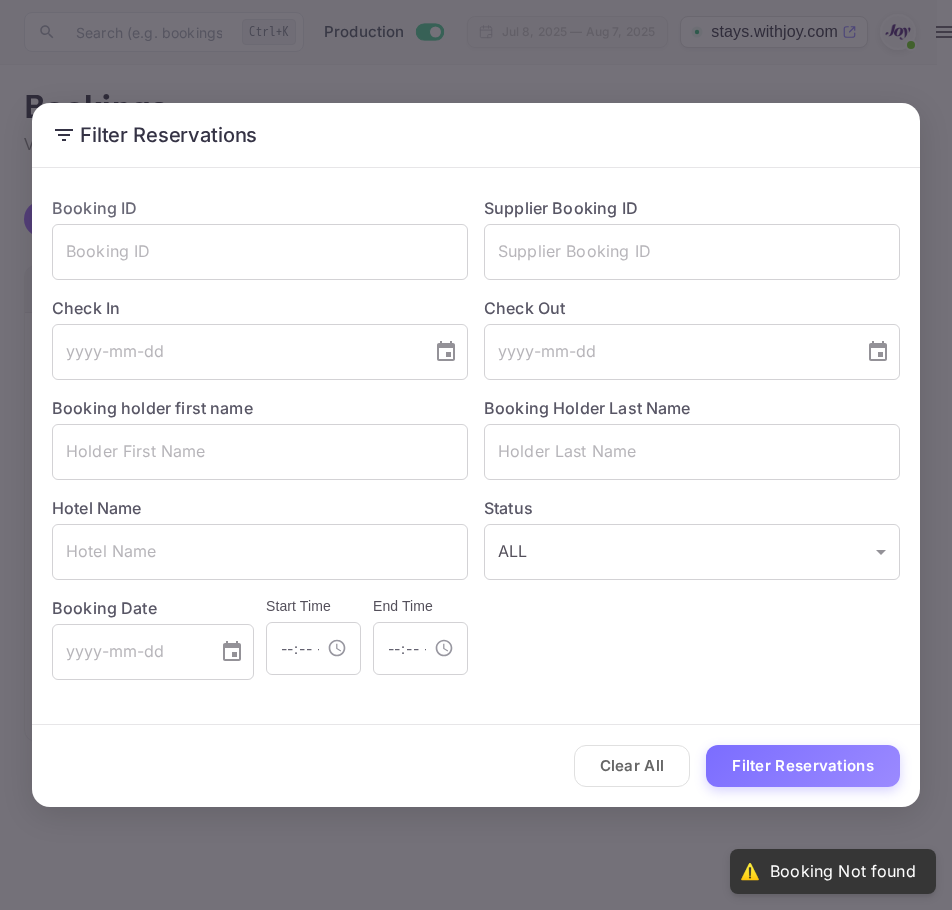 click on "Filter Reservations Booking ID ​ Supplier Booking ID ​ Check In ​ Check Out ​ Booking holder first name ​ Booking Holder Last Name ​ Hotel Name ​ Status ALL ALL ​ Booking Date ​ Start Time ​ End Time ​ Clear All Filter Reservations" at bounding box center (476, 455) 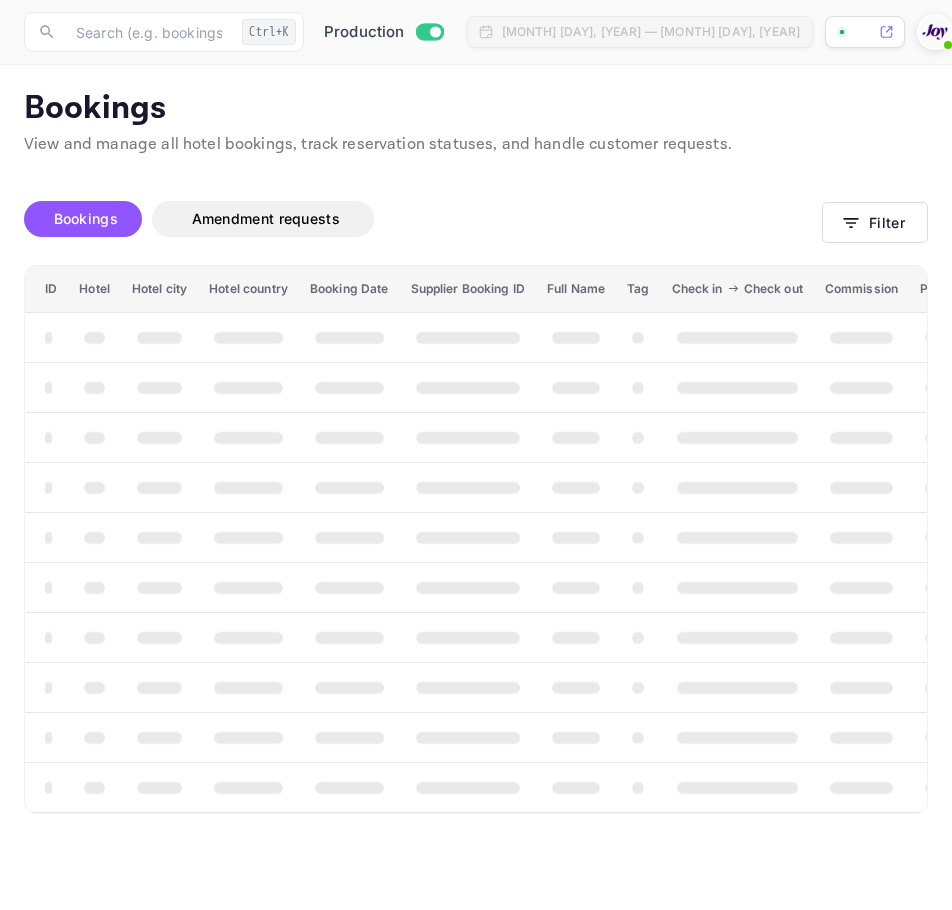 scroll, scrollTop: 0, scrollLeft: 0, axis: both 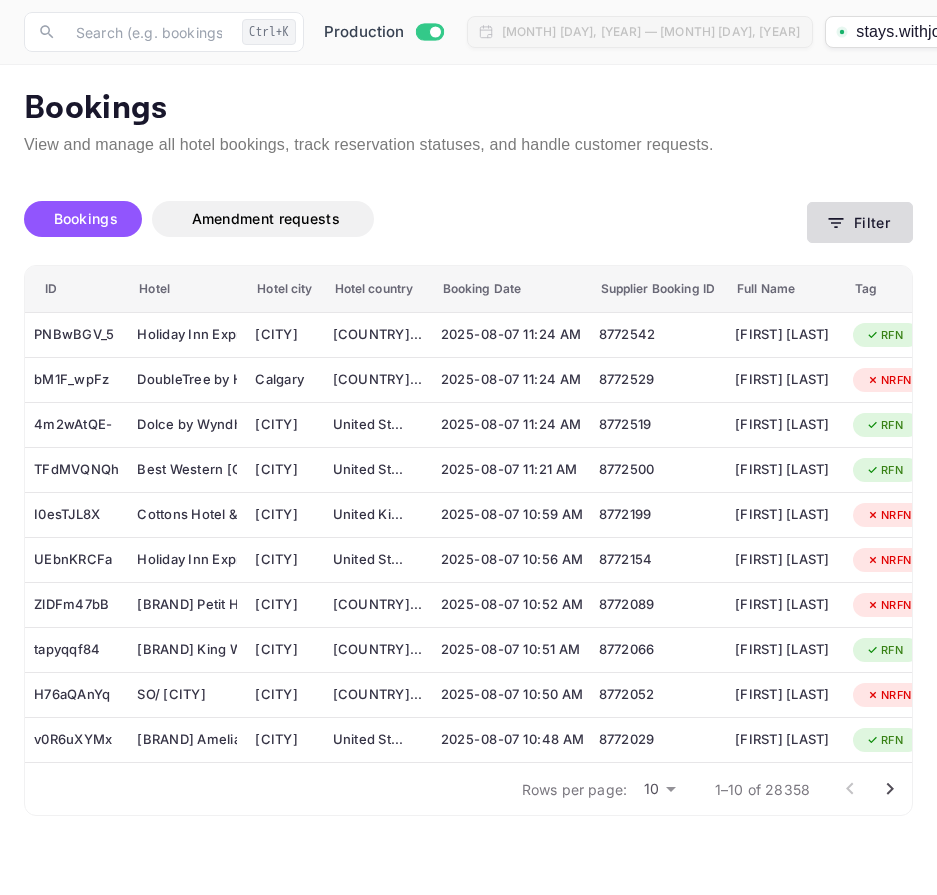 click on "Filter" at bounding box center [860, 222] 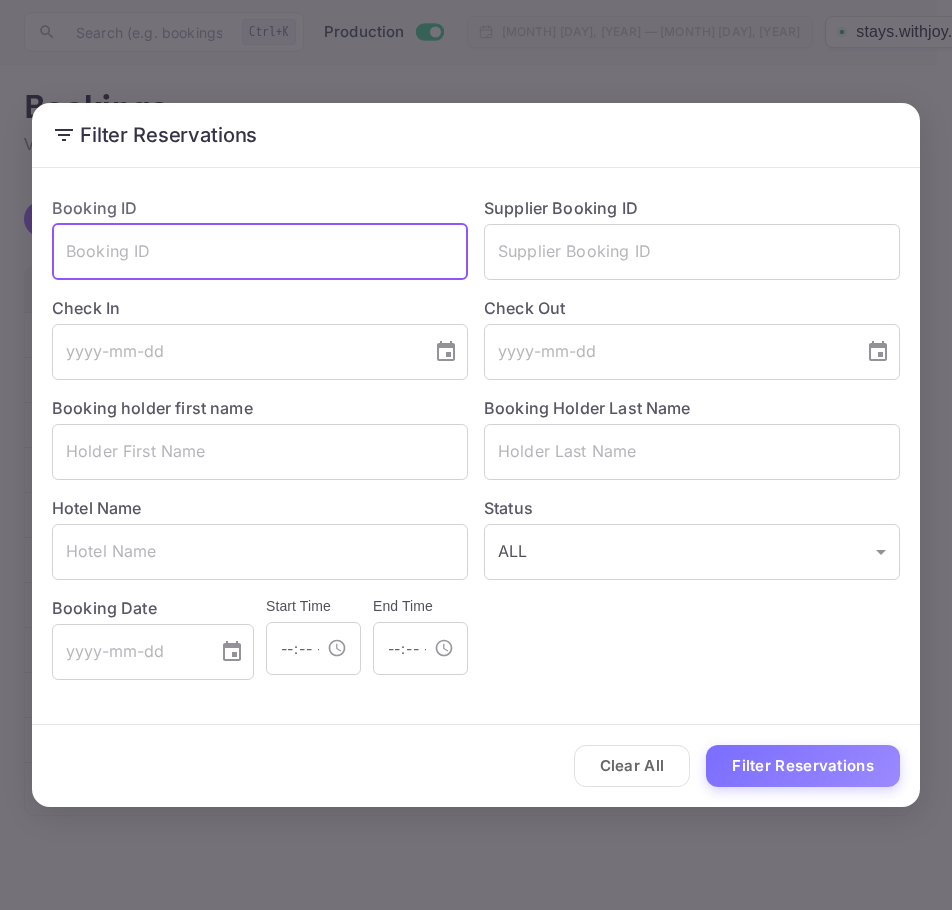click at bounding box center [260, 252] 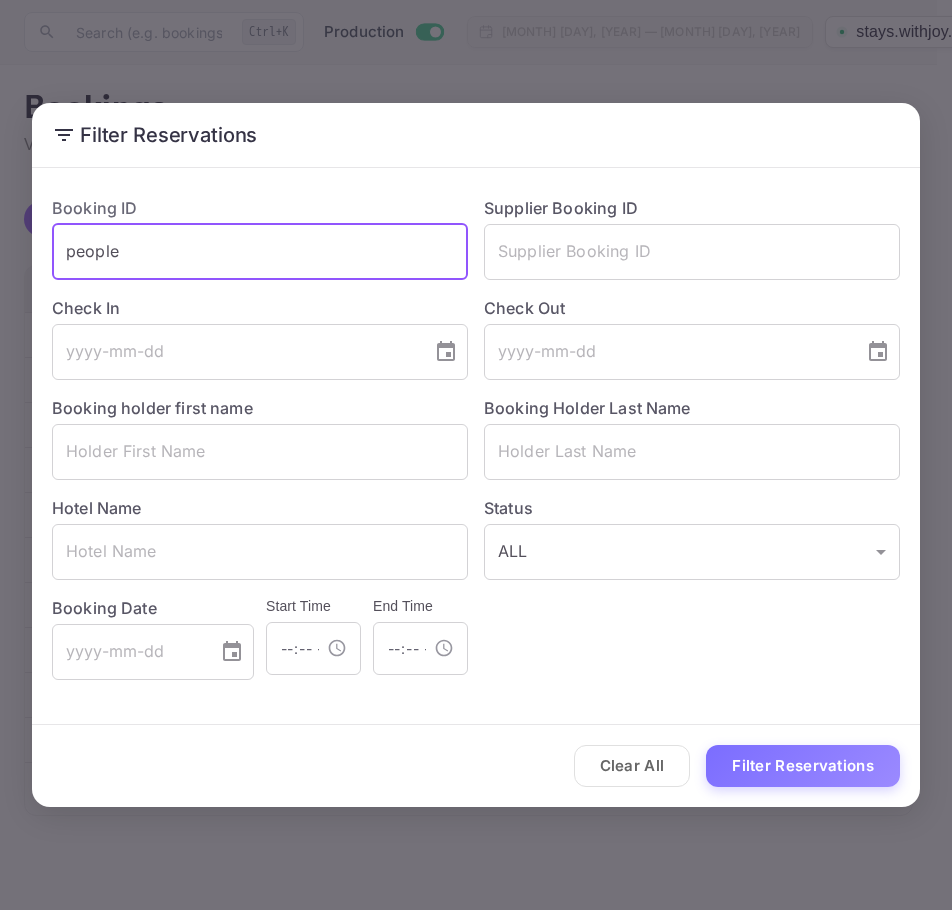 click on "people" at bounding box center [260, 252] 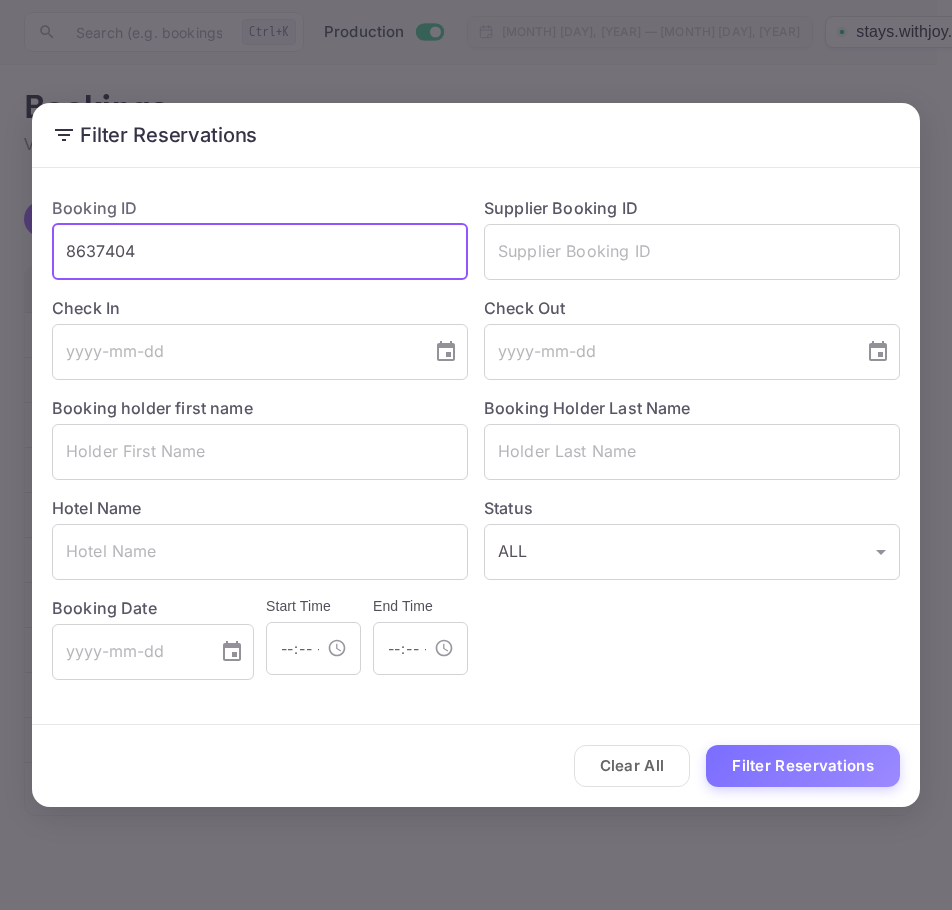 click on "Filter Reservations" at bounding box center (803, 766) 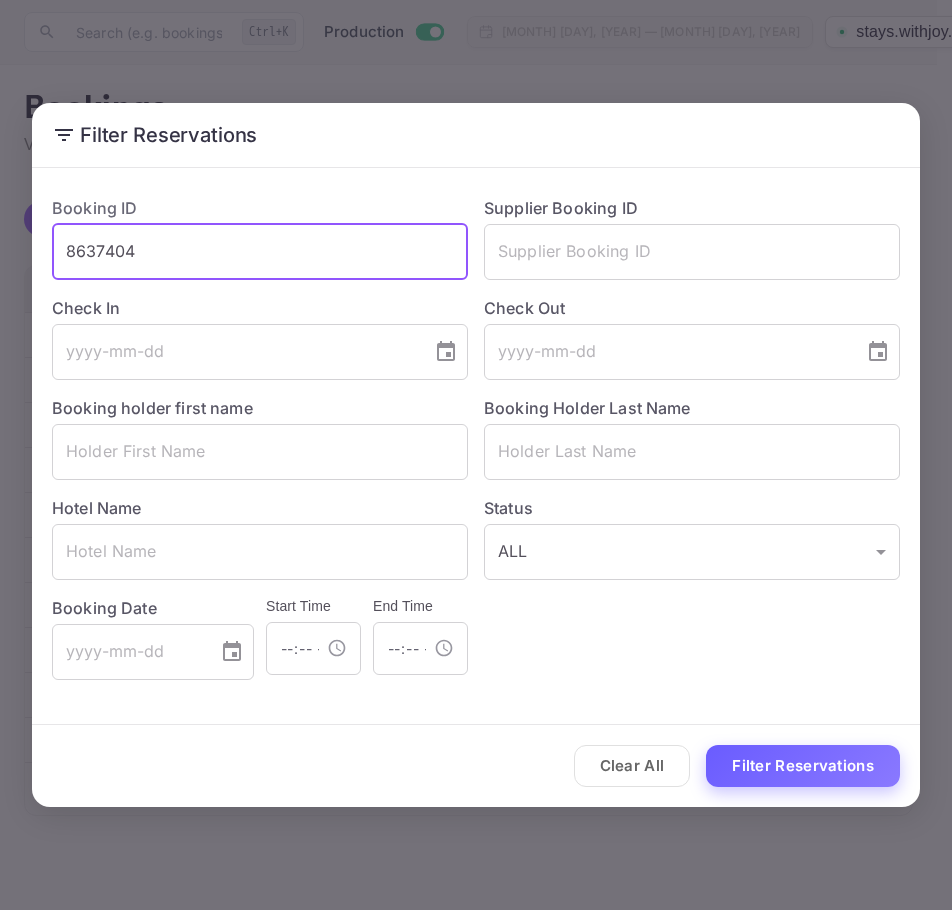click on "Filter Reservations" at bounding box center [803, 766] 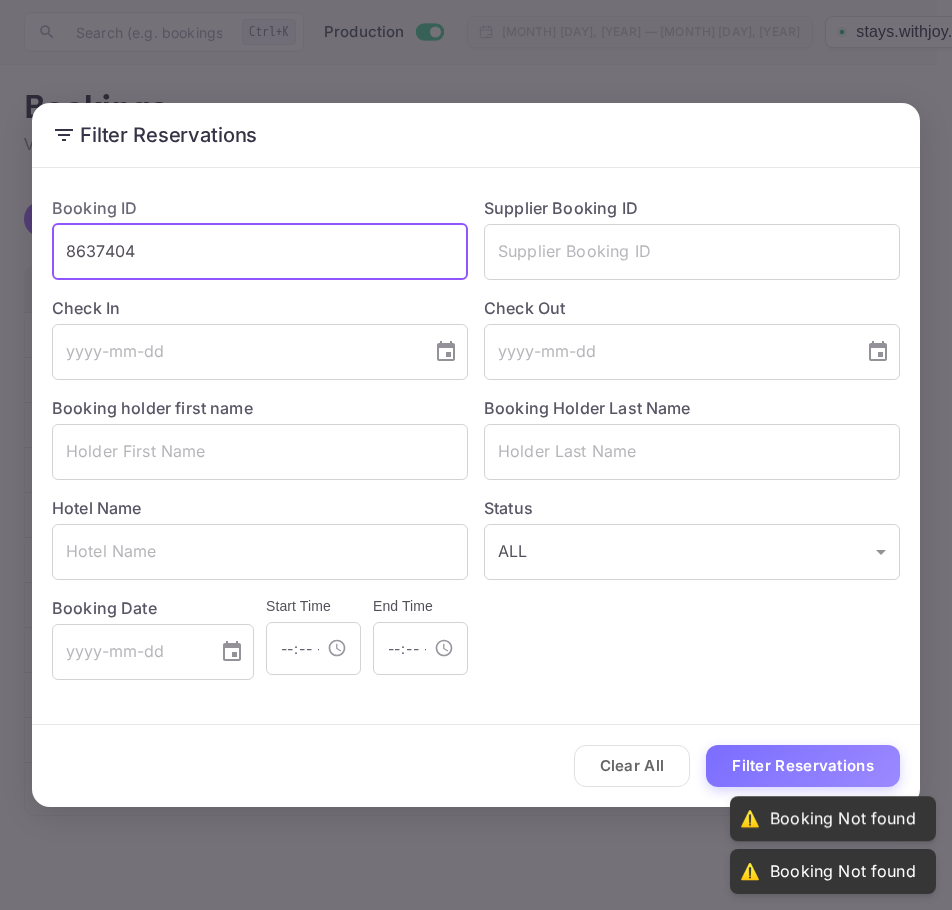 click on "8637404" at bounding box center (260, 252) 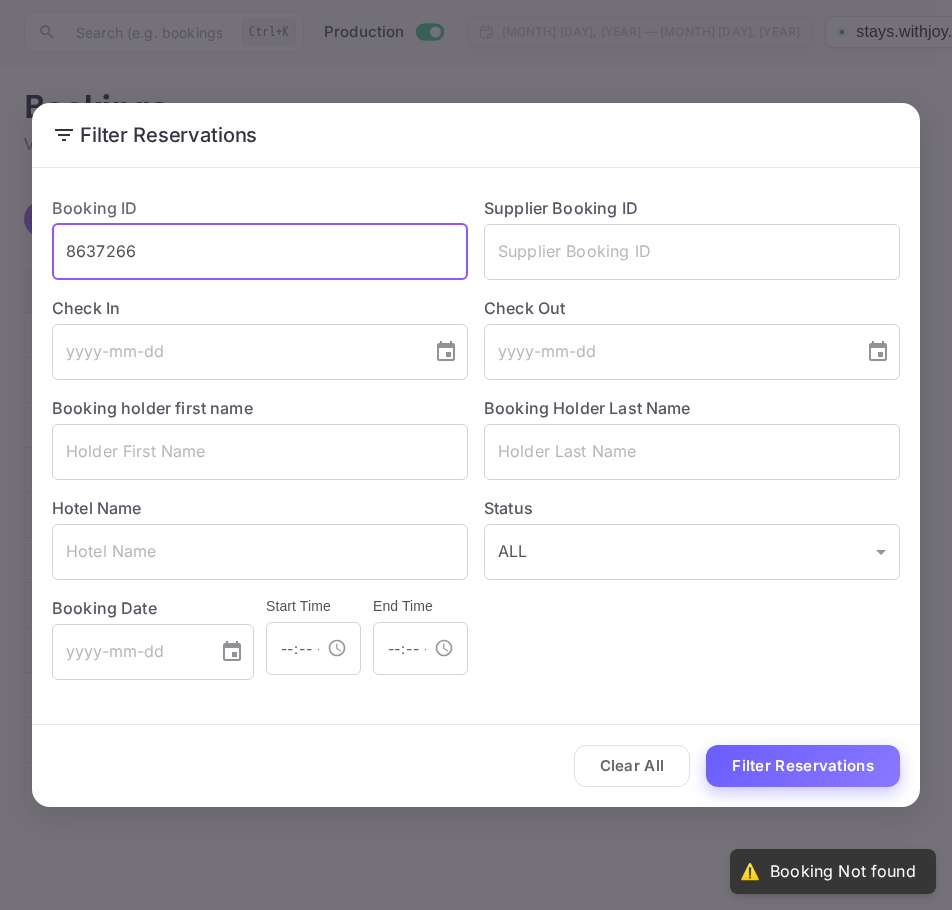 type on "8637266" 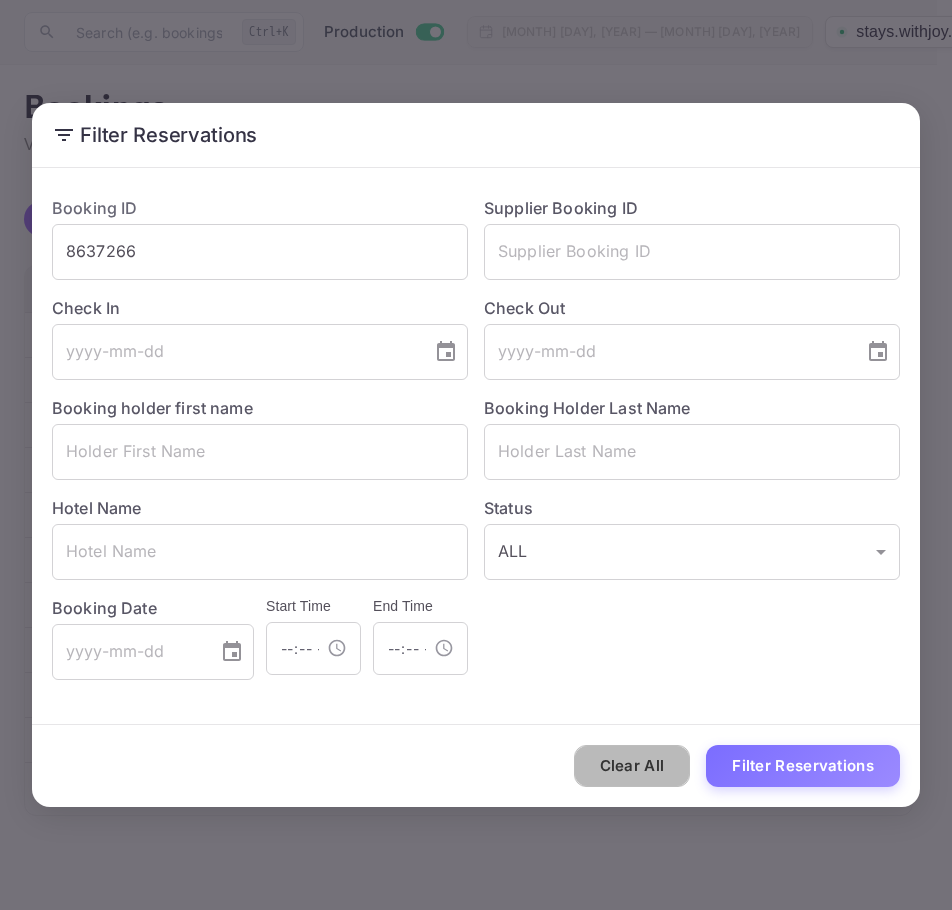 click on "Clear All" at bounding box center [632, 766] 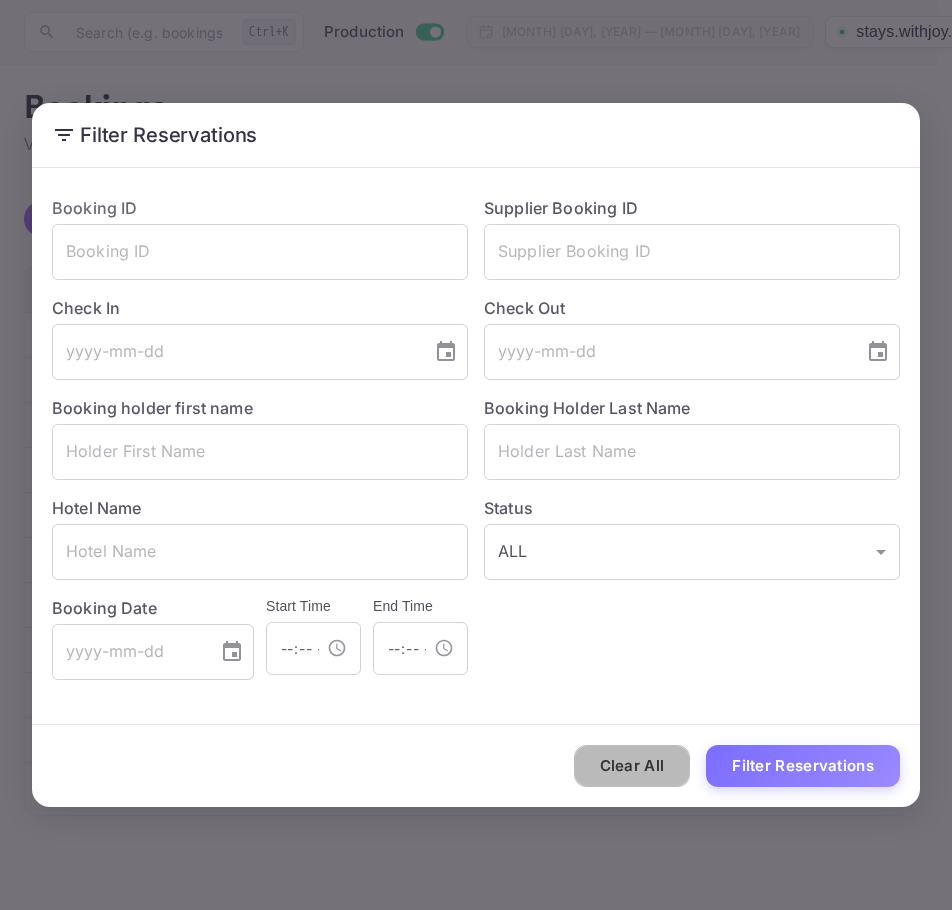 click on "Clear All" at bounding box center [632, 766] 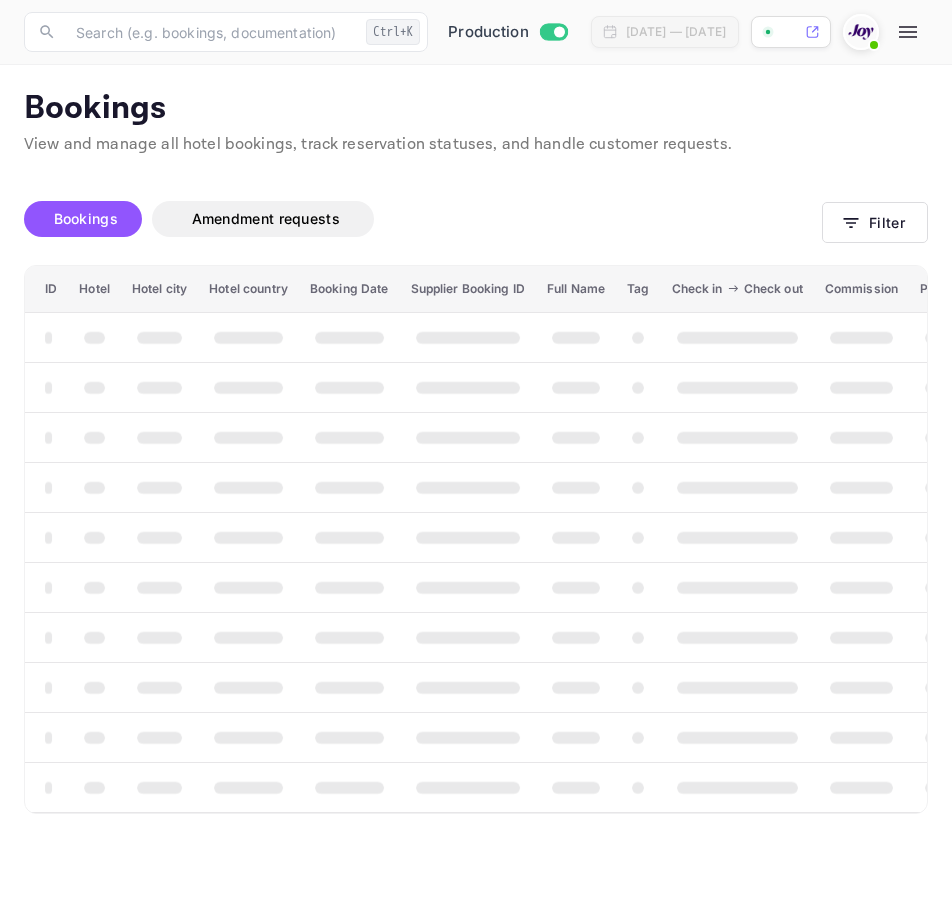 scroll, scrollTop: 0, scrollLeft: 0, axis: both 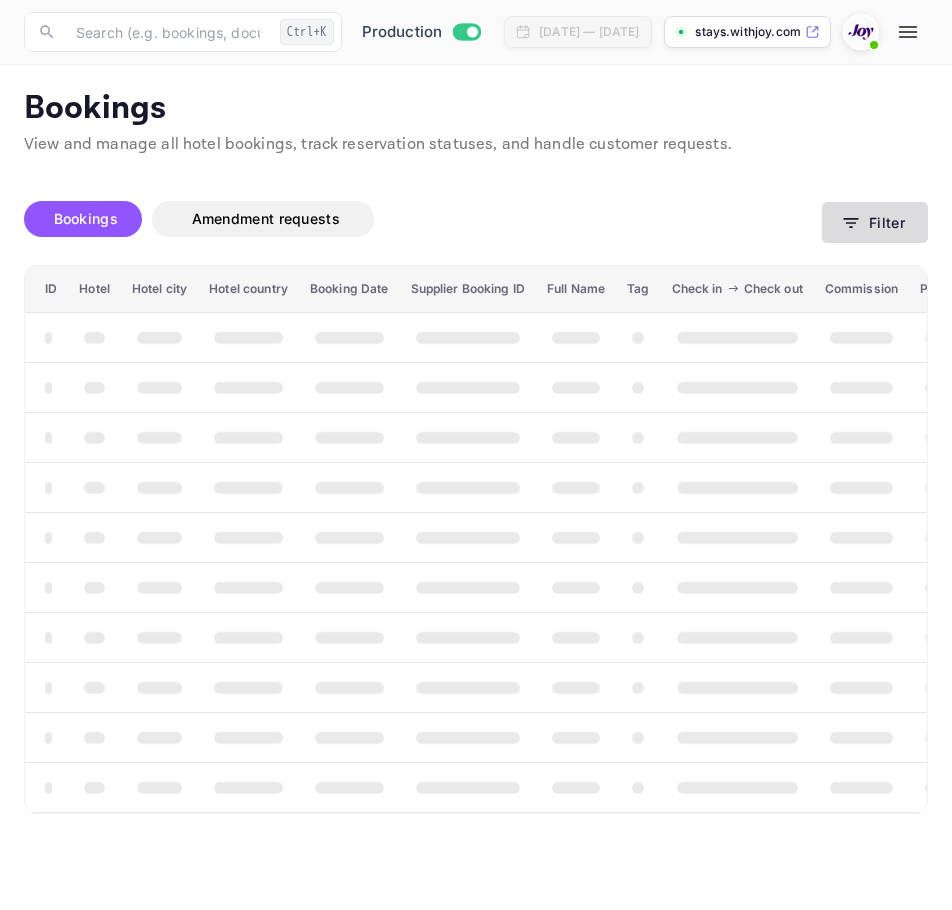 click 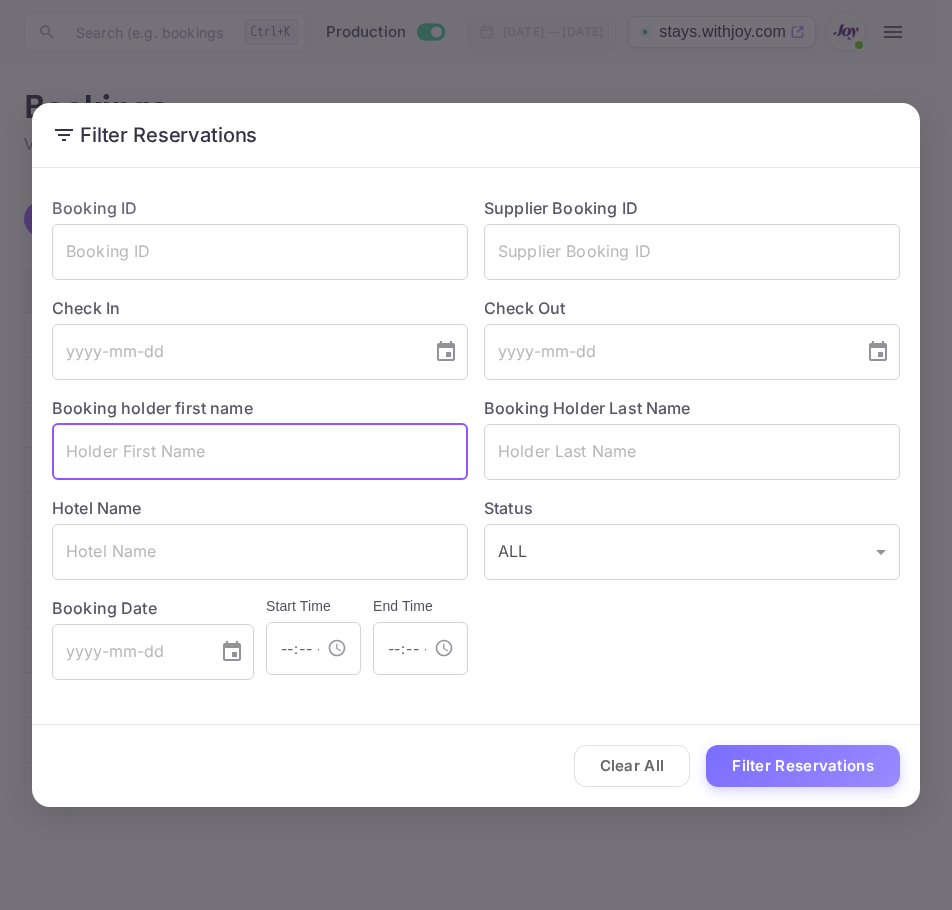 click at bounding box center [260, 452] 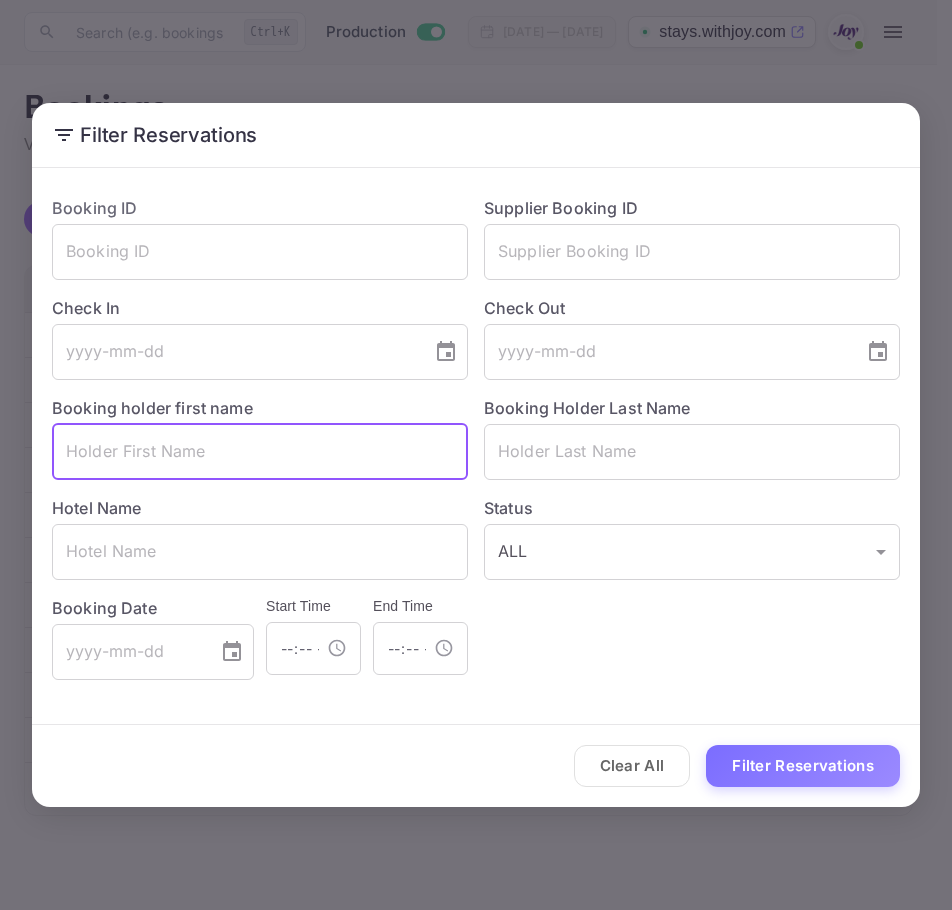 paste on "[LAST]" 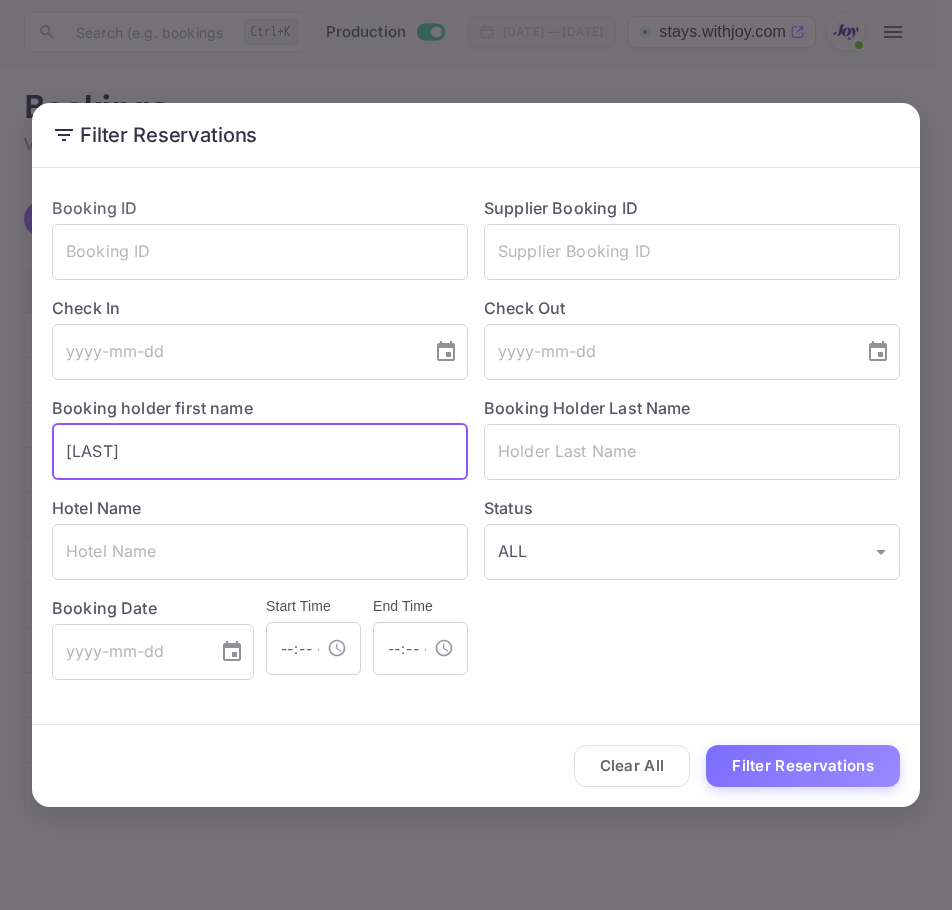 type on "[LAST]" 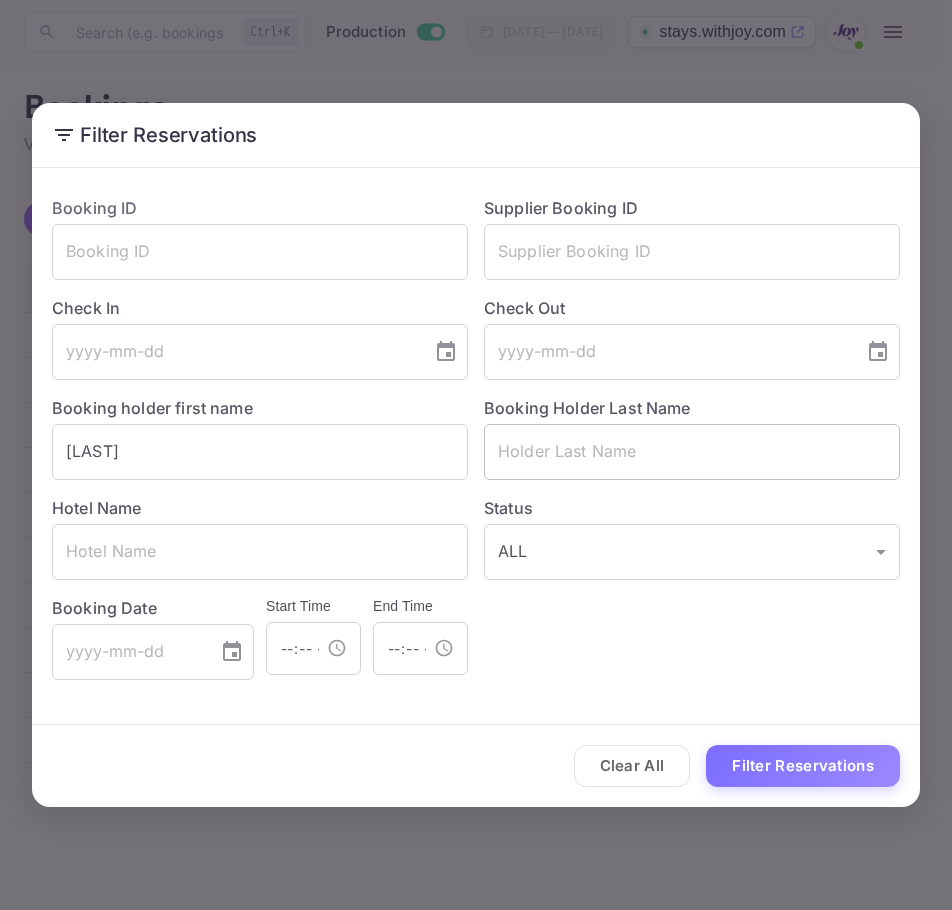 click at bounding box center (692, 452) 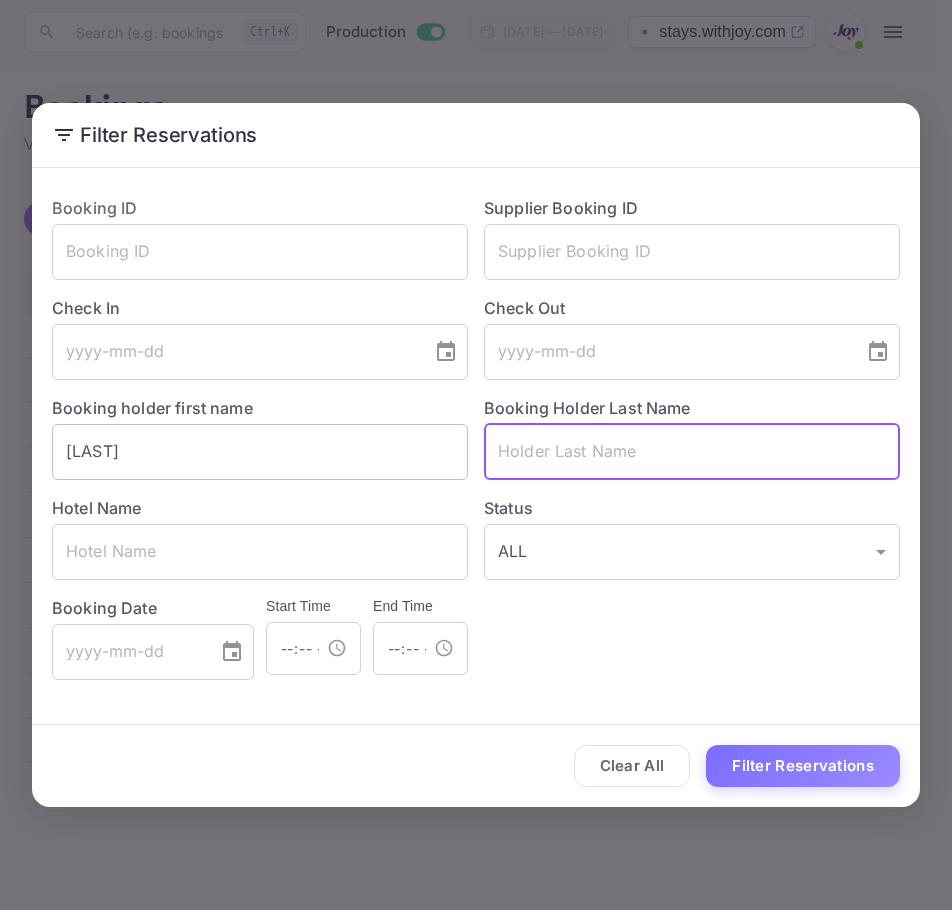 paste on "[LAST]" 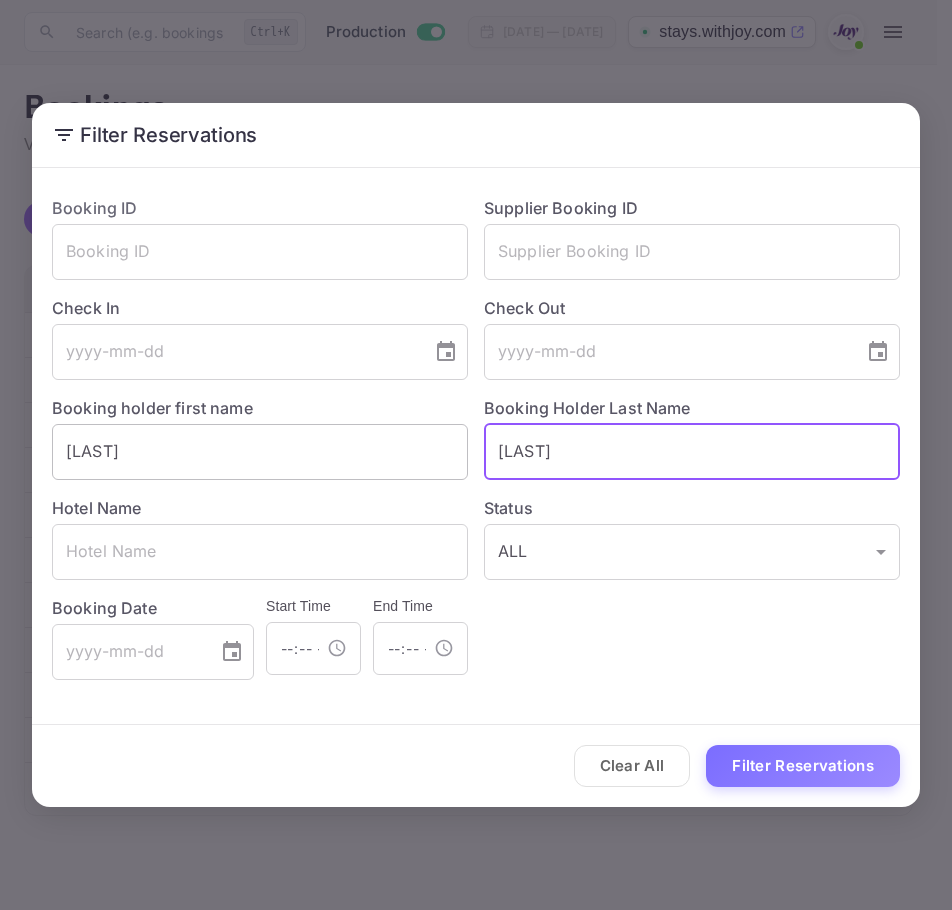 type on "[LAST]" 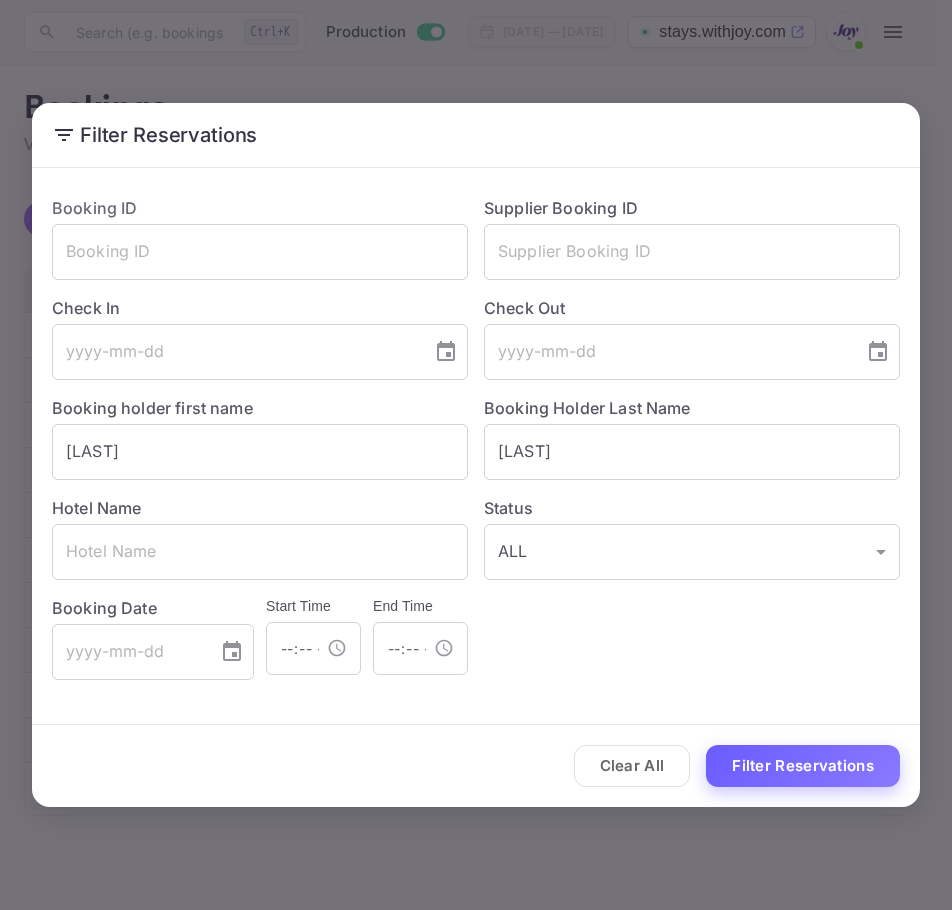 click on "Filter Reservations" at bounding box center [803, 766] 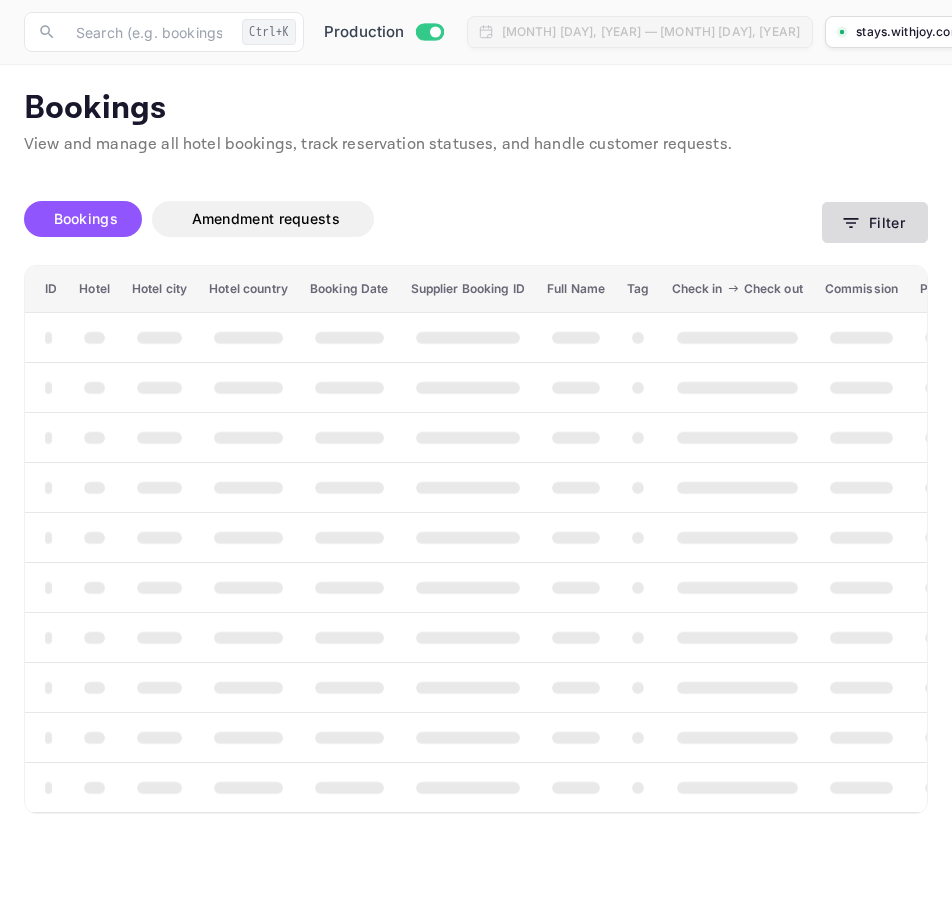 click on "Filter" at bounding box center [875, 222] 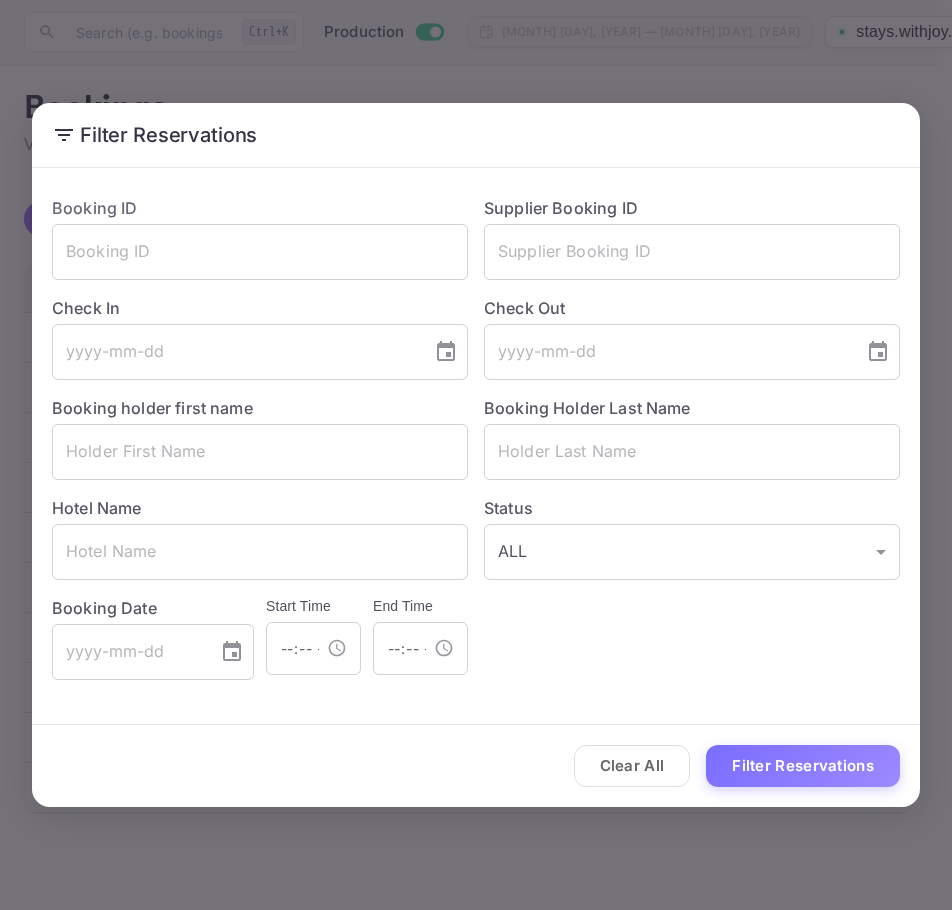 scroll, scrollTop: 0, scrollLeft: 0, axis: both 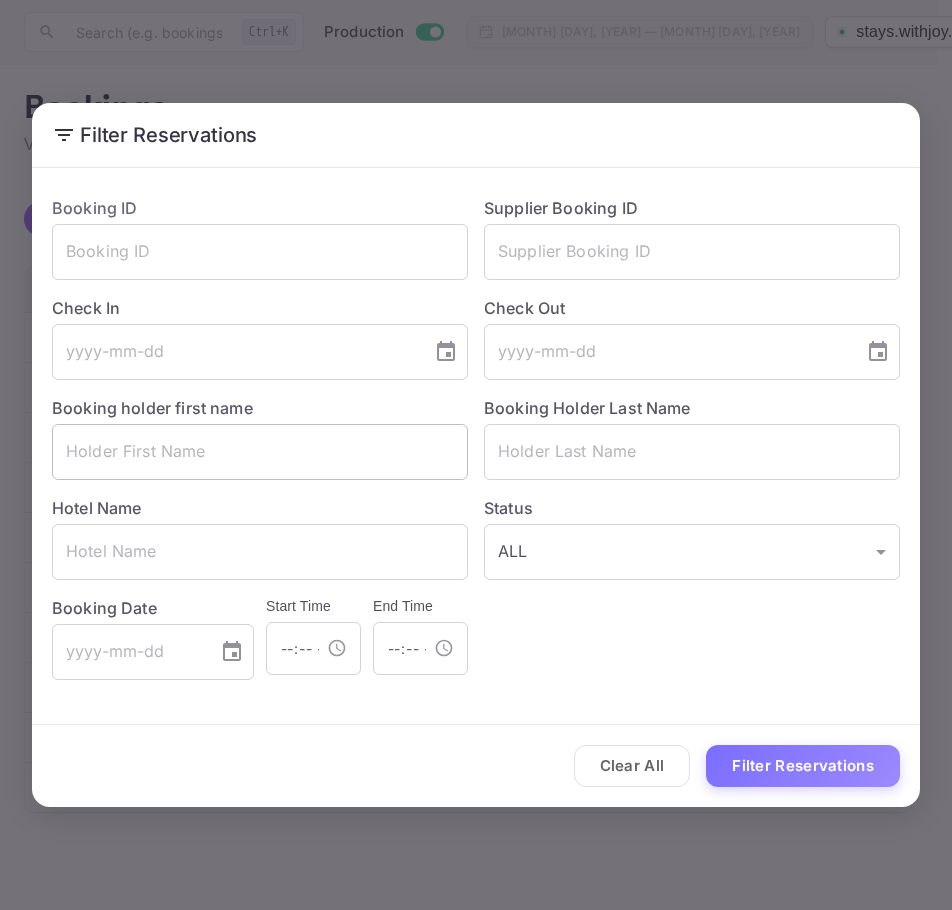 click at bounding box center (260, 452) 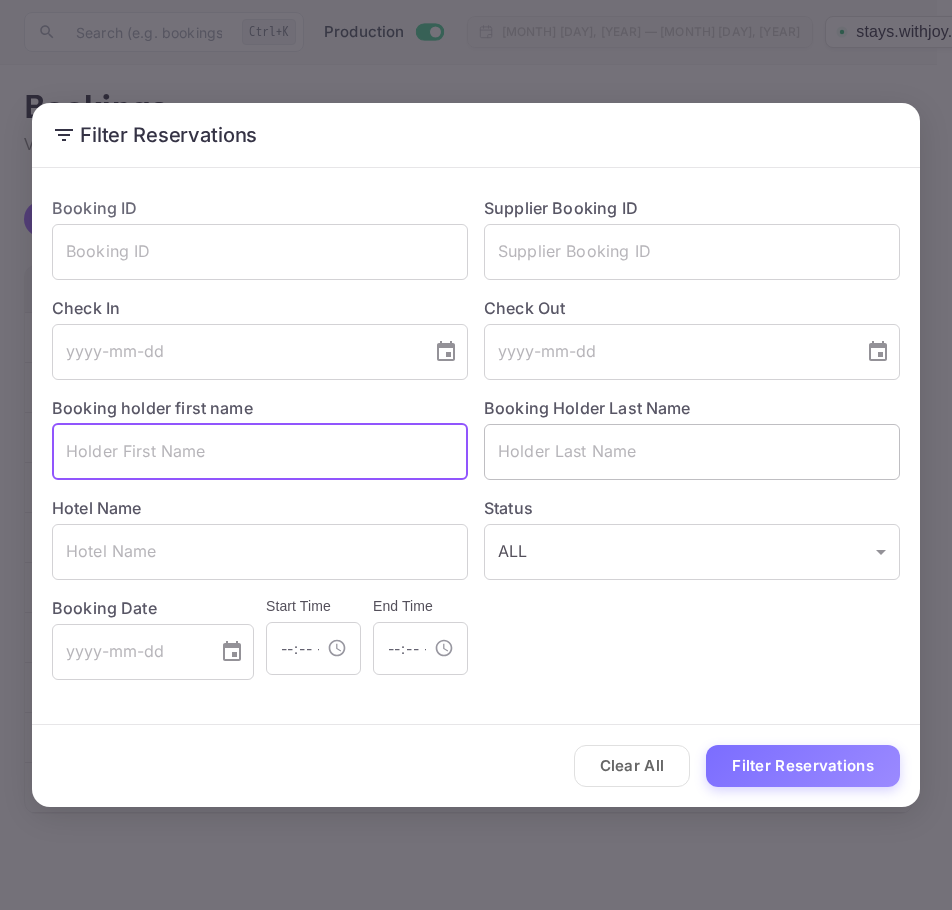 paste on "[LAST]" 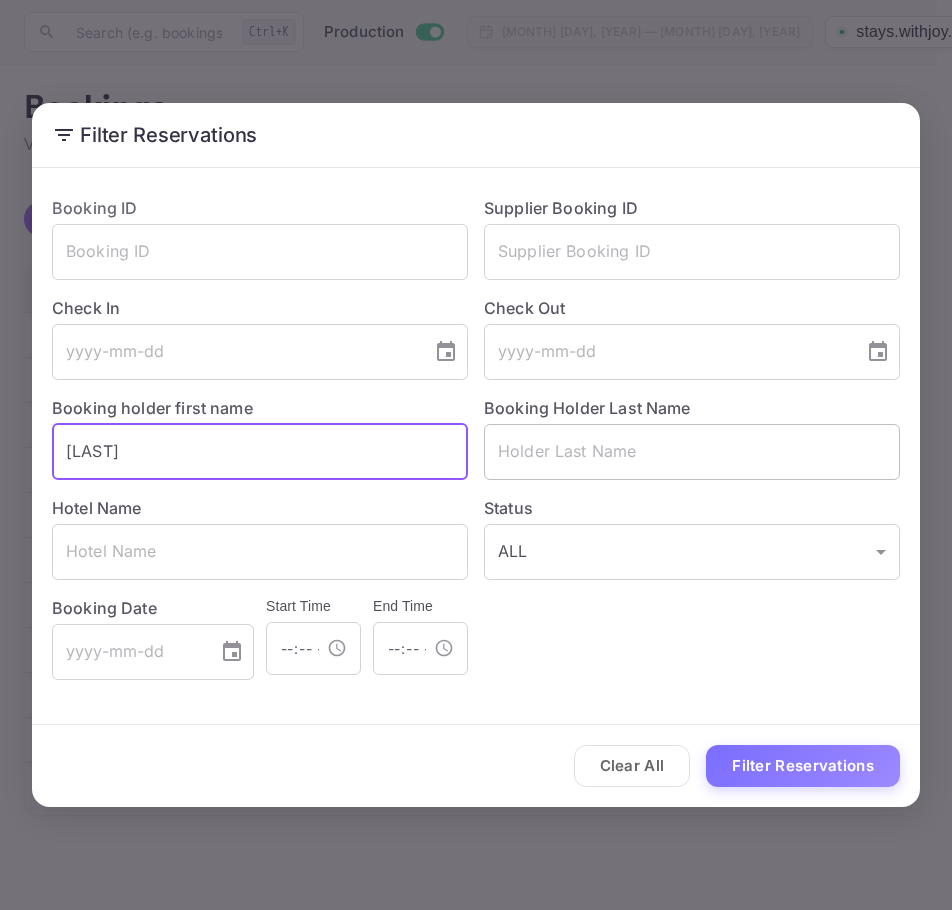type on "[LAST]" 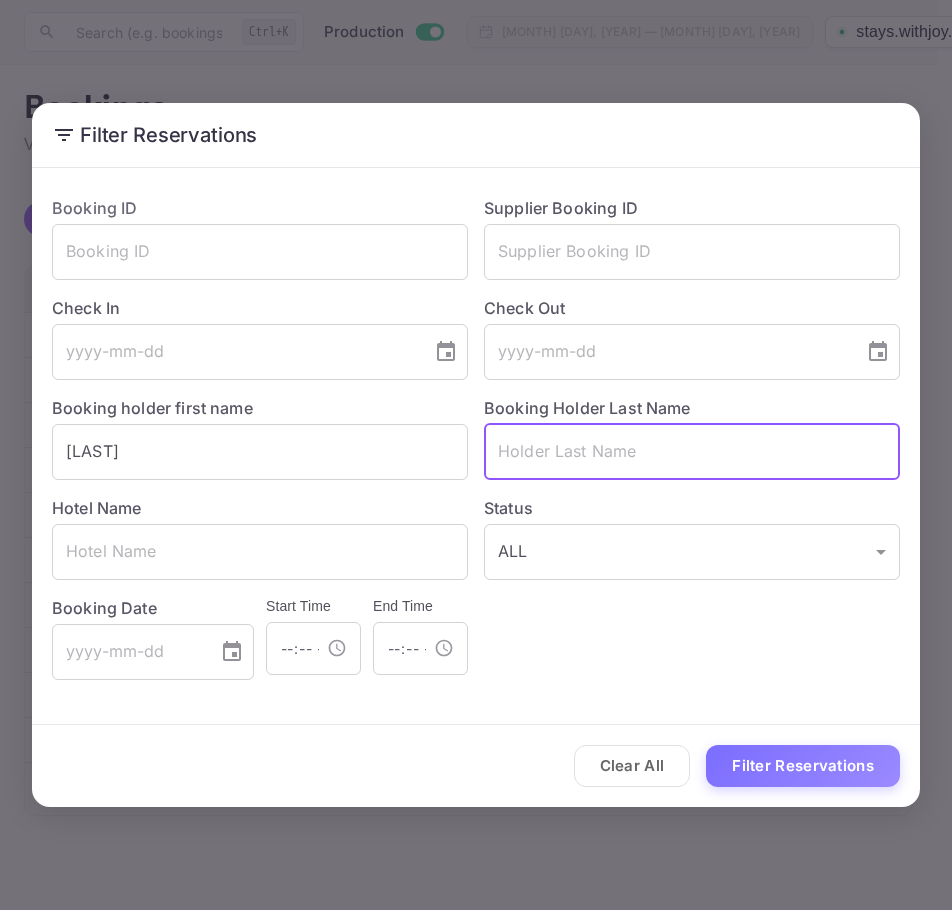 click at bounding box center [692, 452] 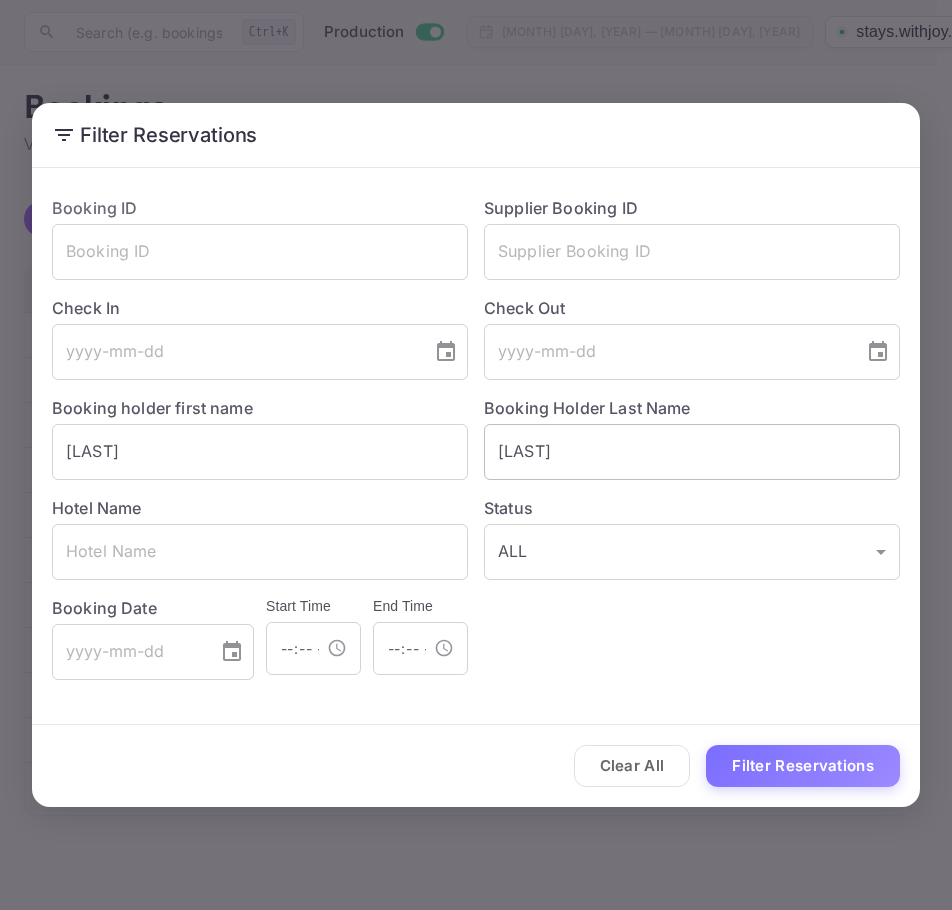 click on "[LAST]" at bounding box center (692, 452) 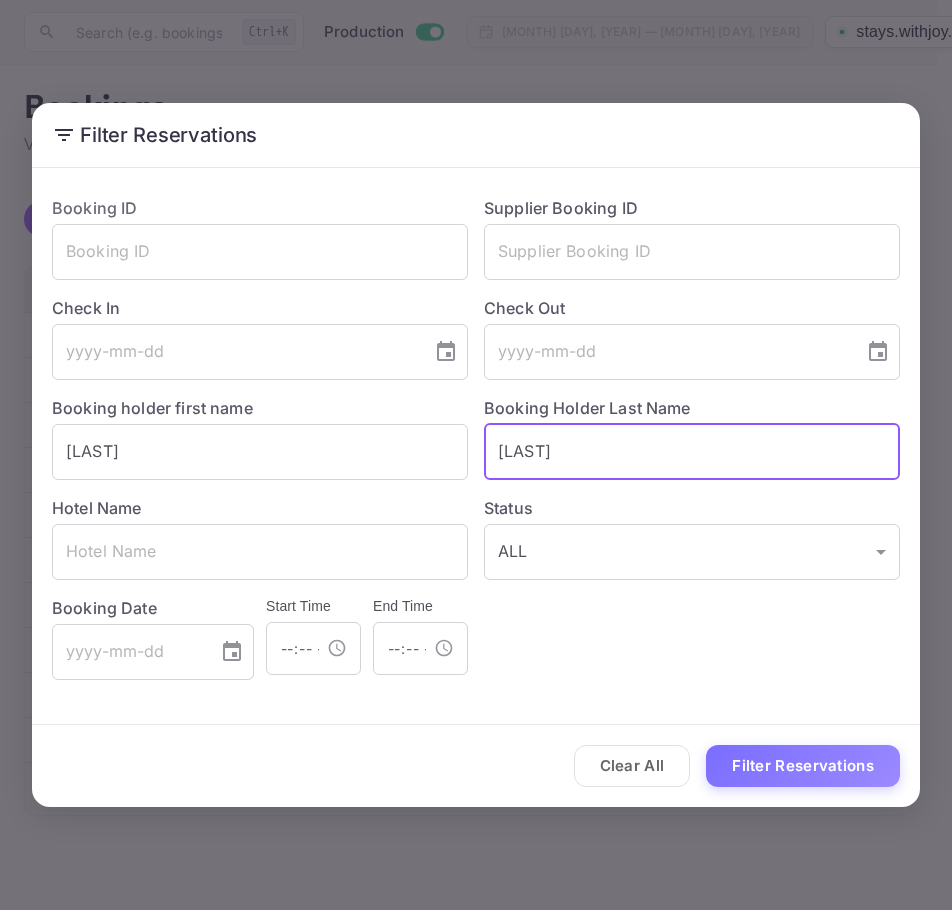 click on "[LAST]" at bounding box center (692, 452) 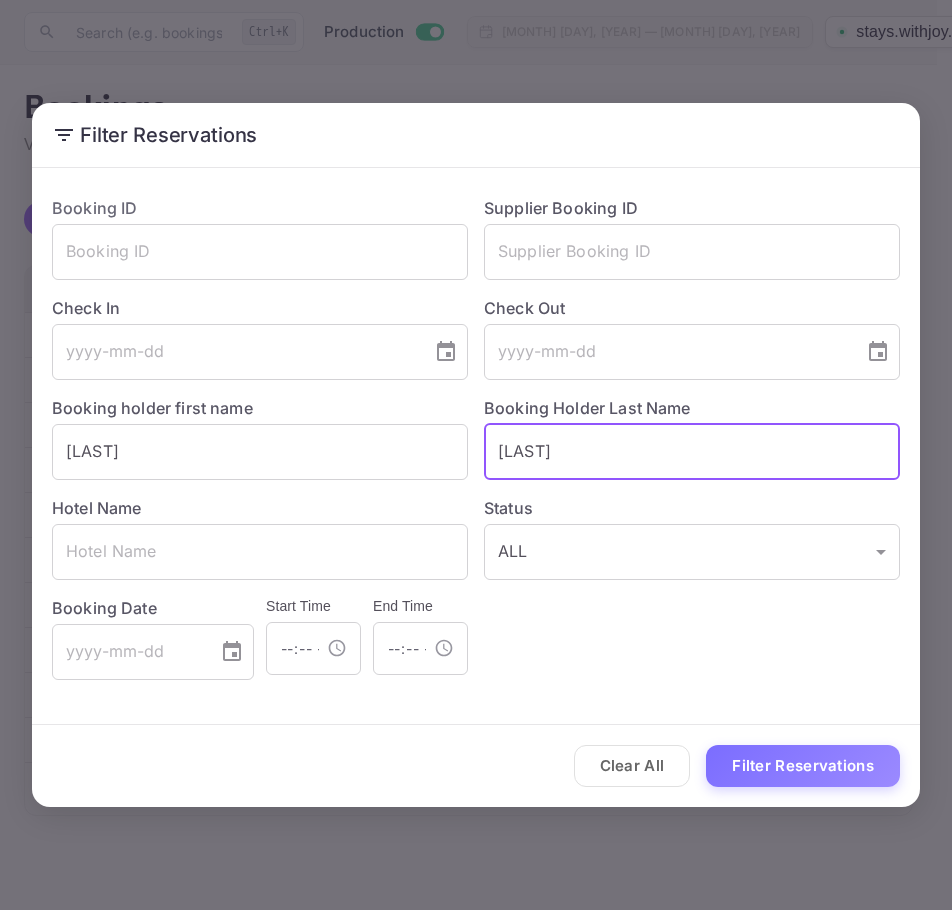 type on "[LAST]" 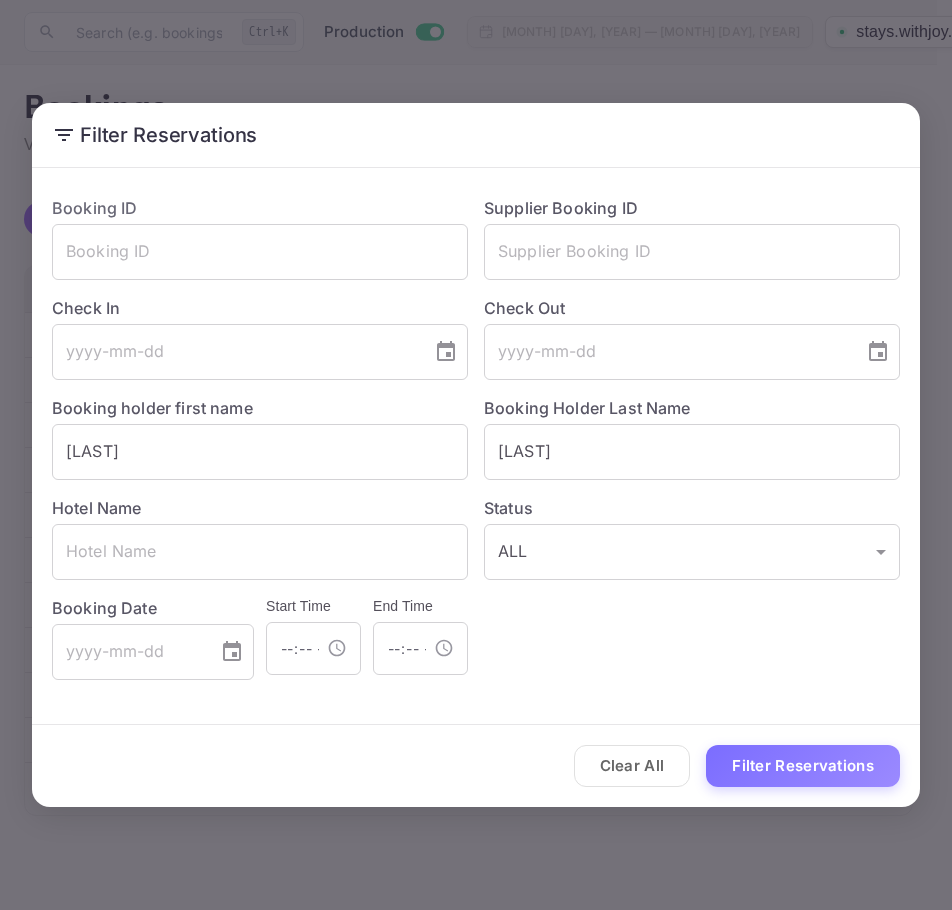 click on "Clear All Filter Reservations" at bounding box center (476, 766) 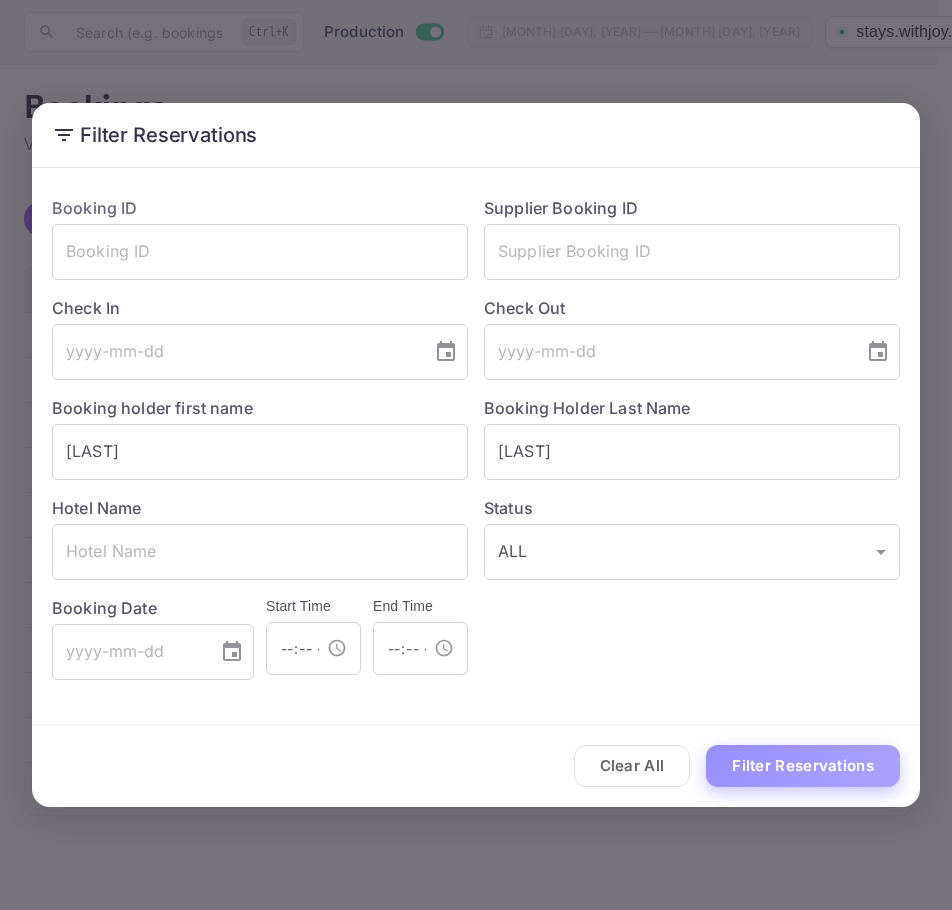 click on "Filter Reservations" at bounding box center (803, 766) 